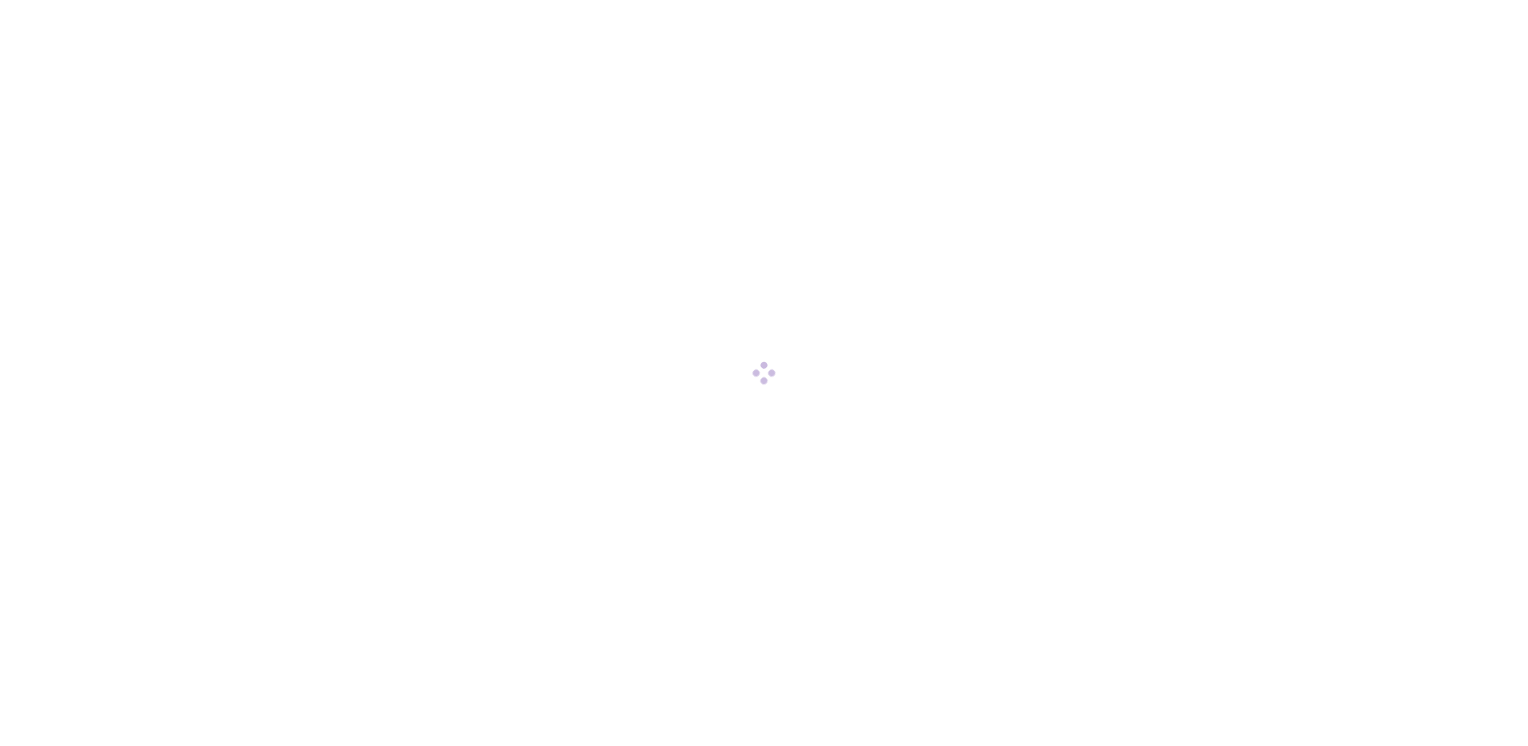 scroll, scrollTop: 0, scrollLeft: 0, axis: both 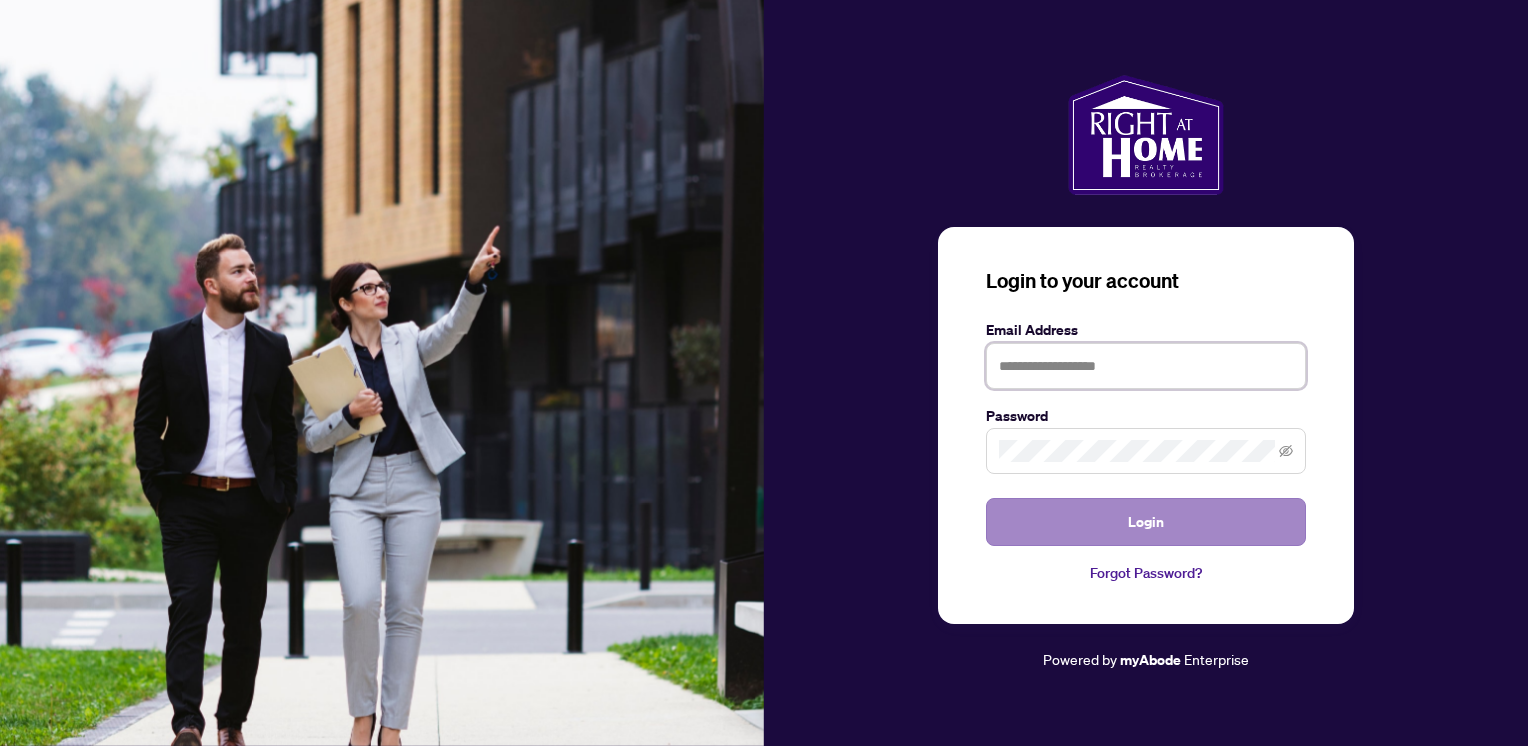 type on "**********" 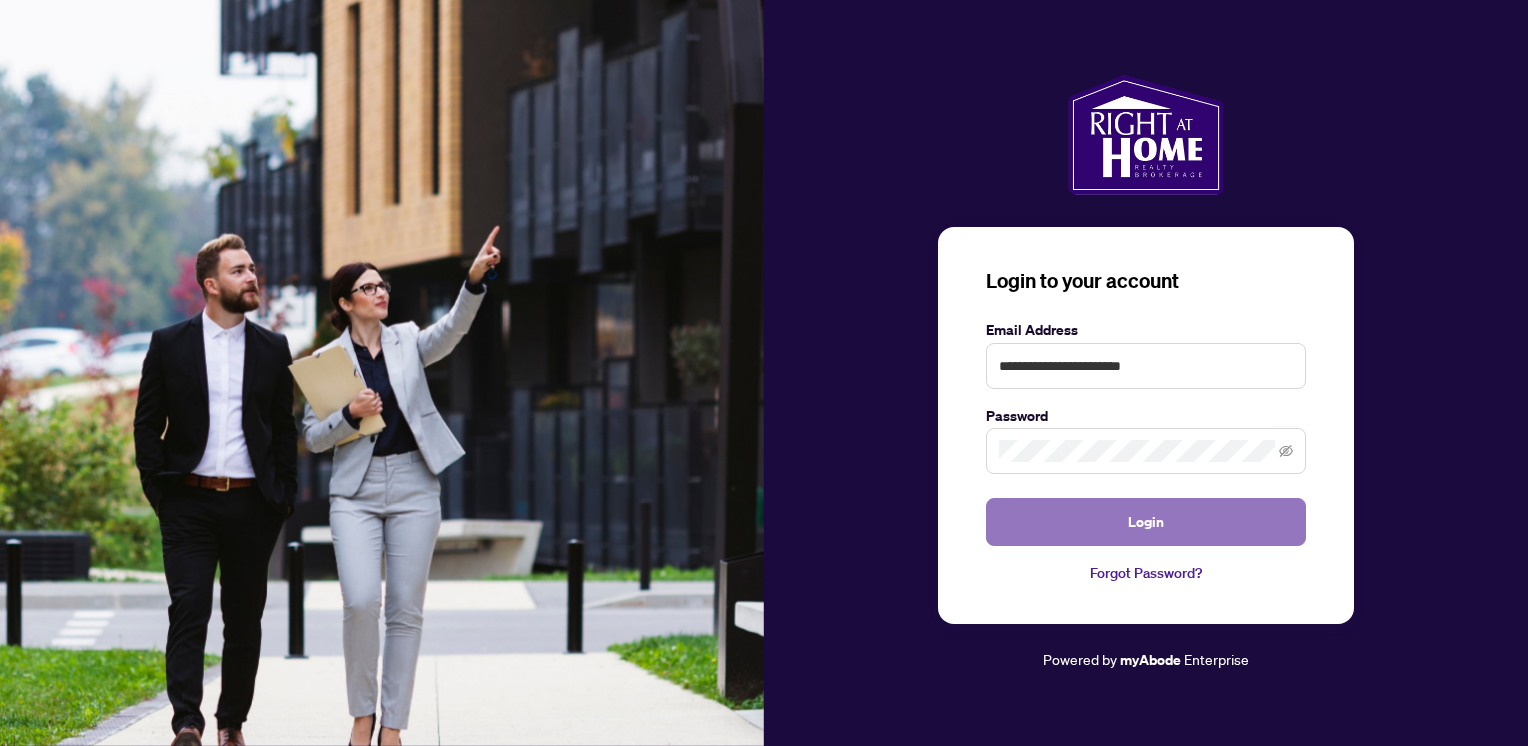 click on "Login" at bounding box center (1146, 522) 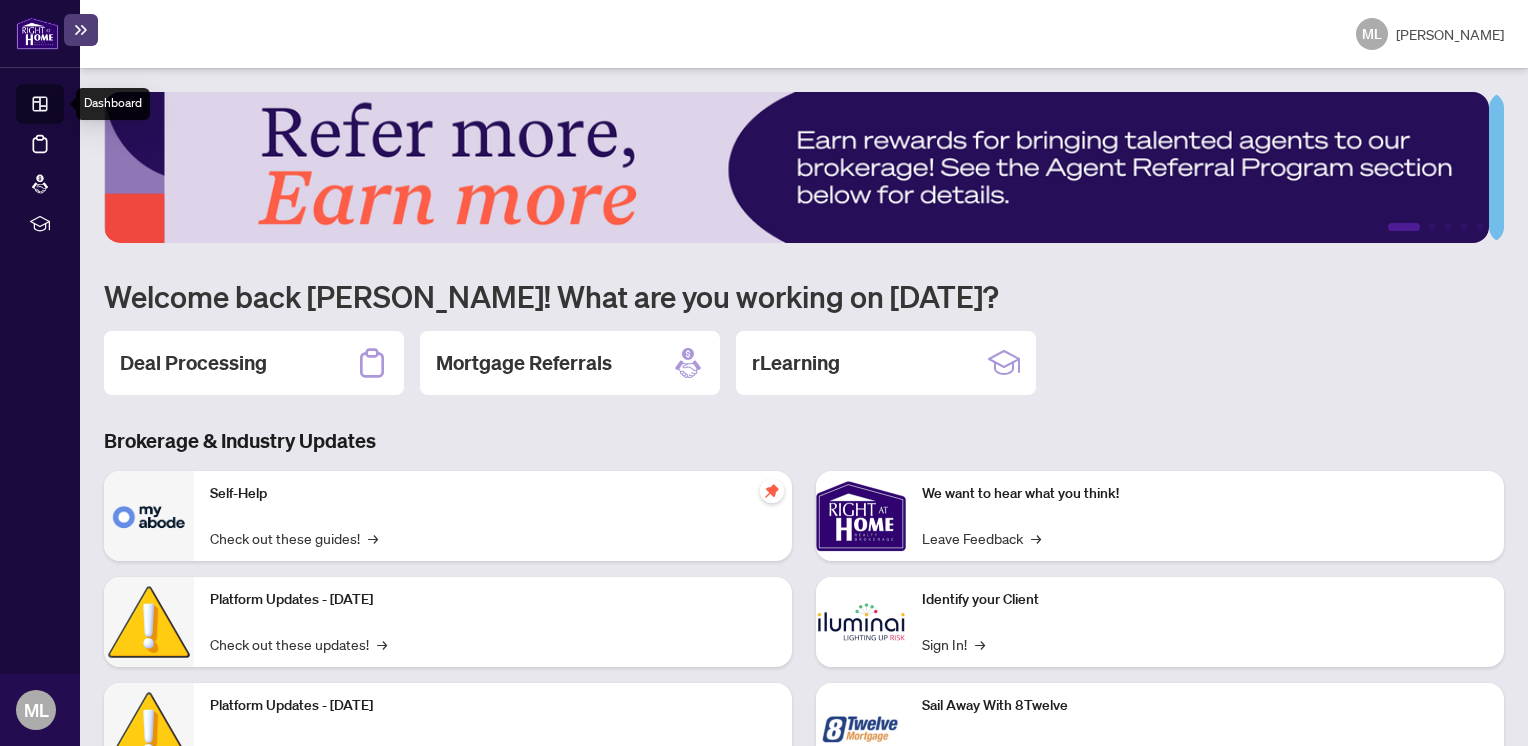 click on "Dashboard" at bounding box center (62, 107) 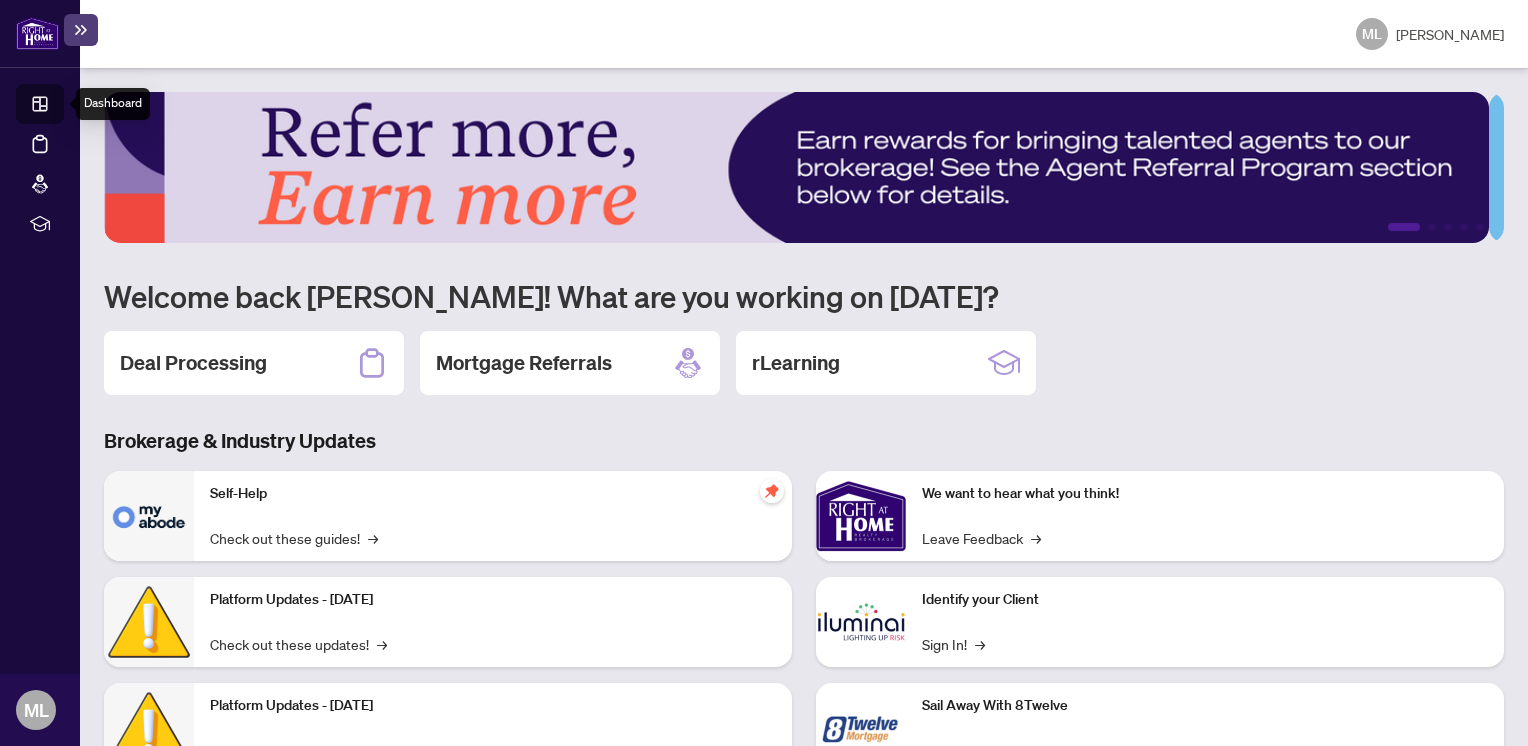 click on "Dashboard" at bounding box center [62, 107] 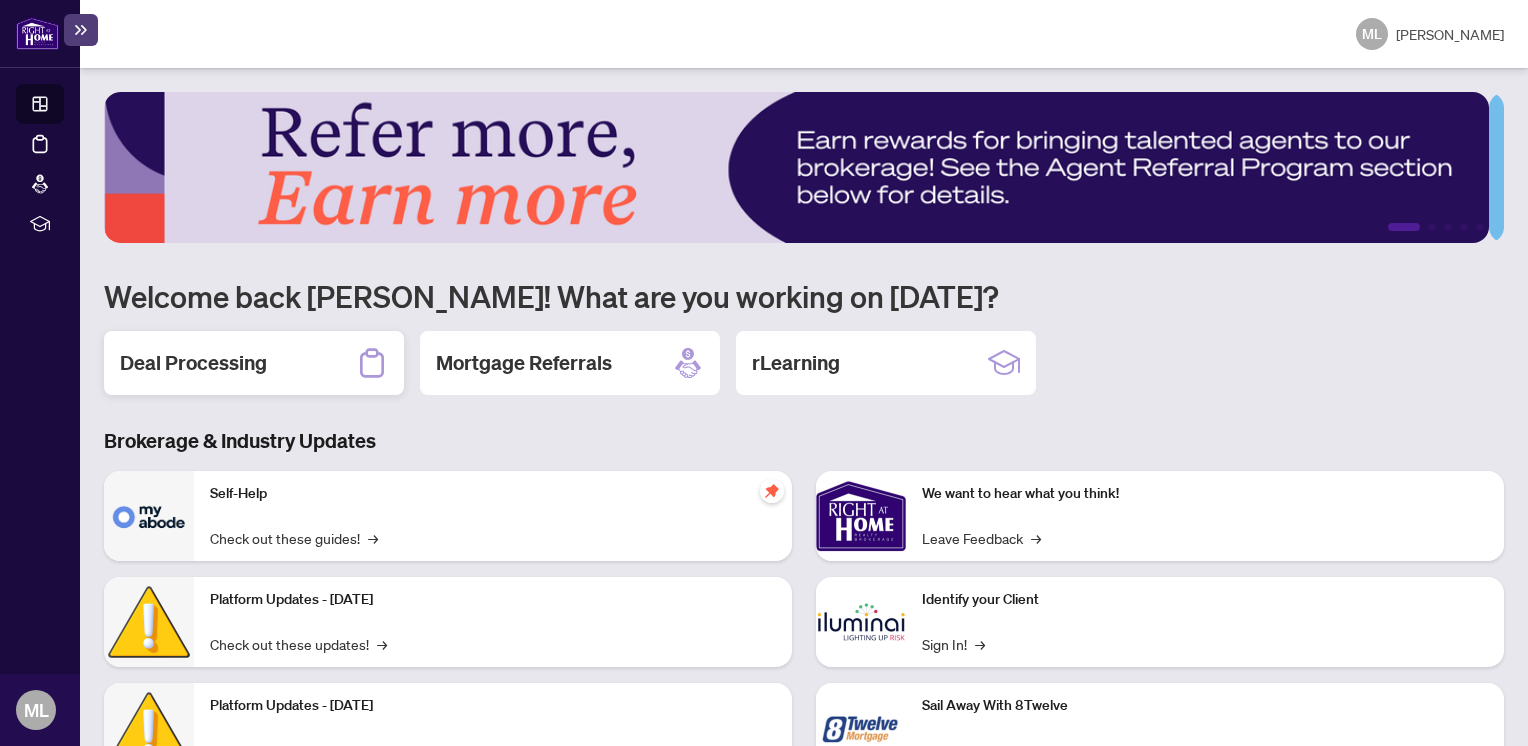 click on "Deal Processing" at bounding box center [193, 363] 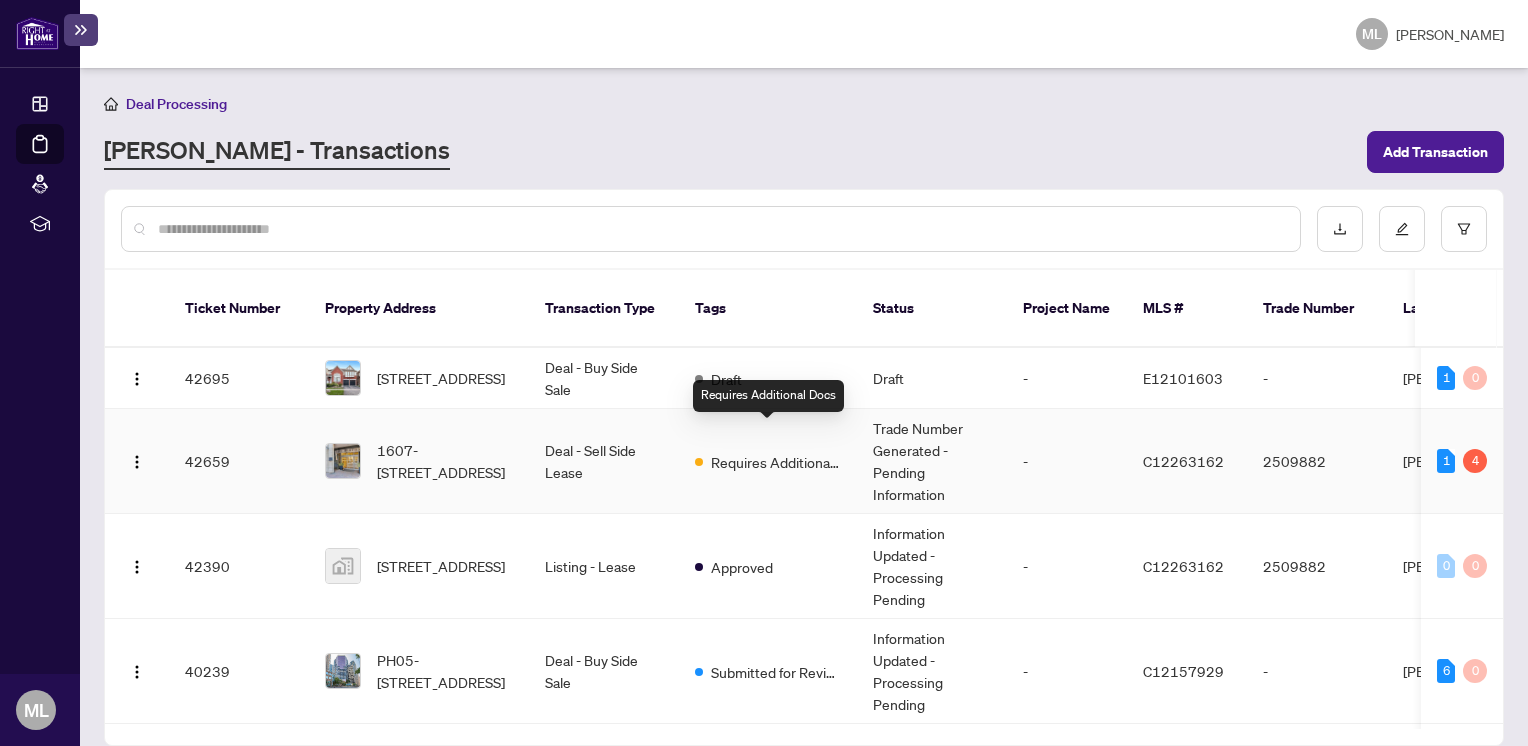 click on "Requires Additional Docs" at bounding box center (776, 462) 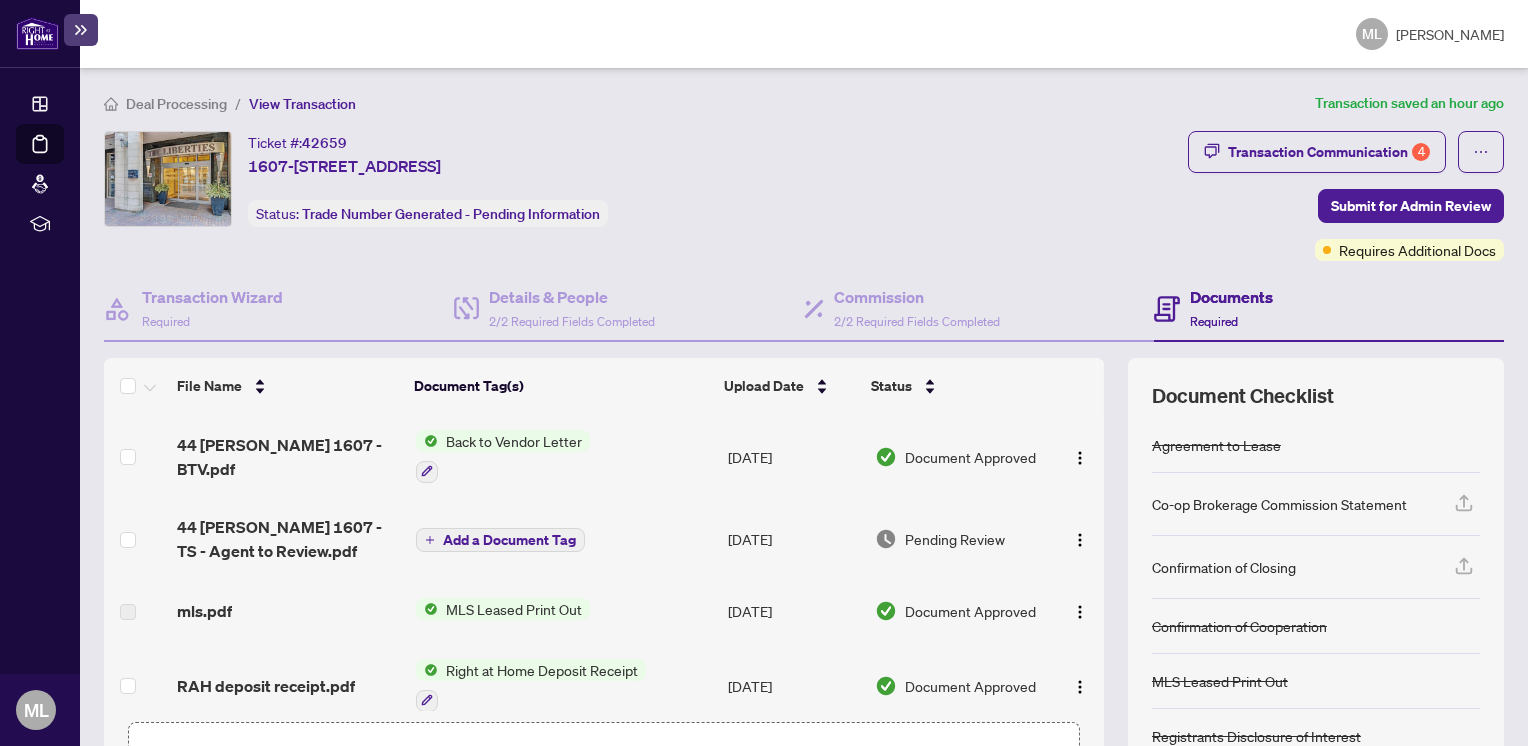click on "Pending Review" at bounding box center (955, 539) 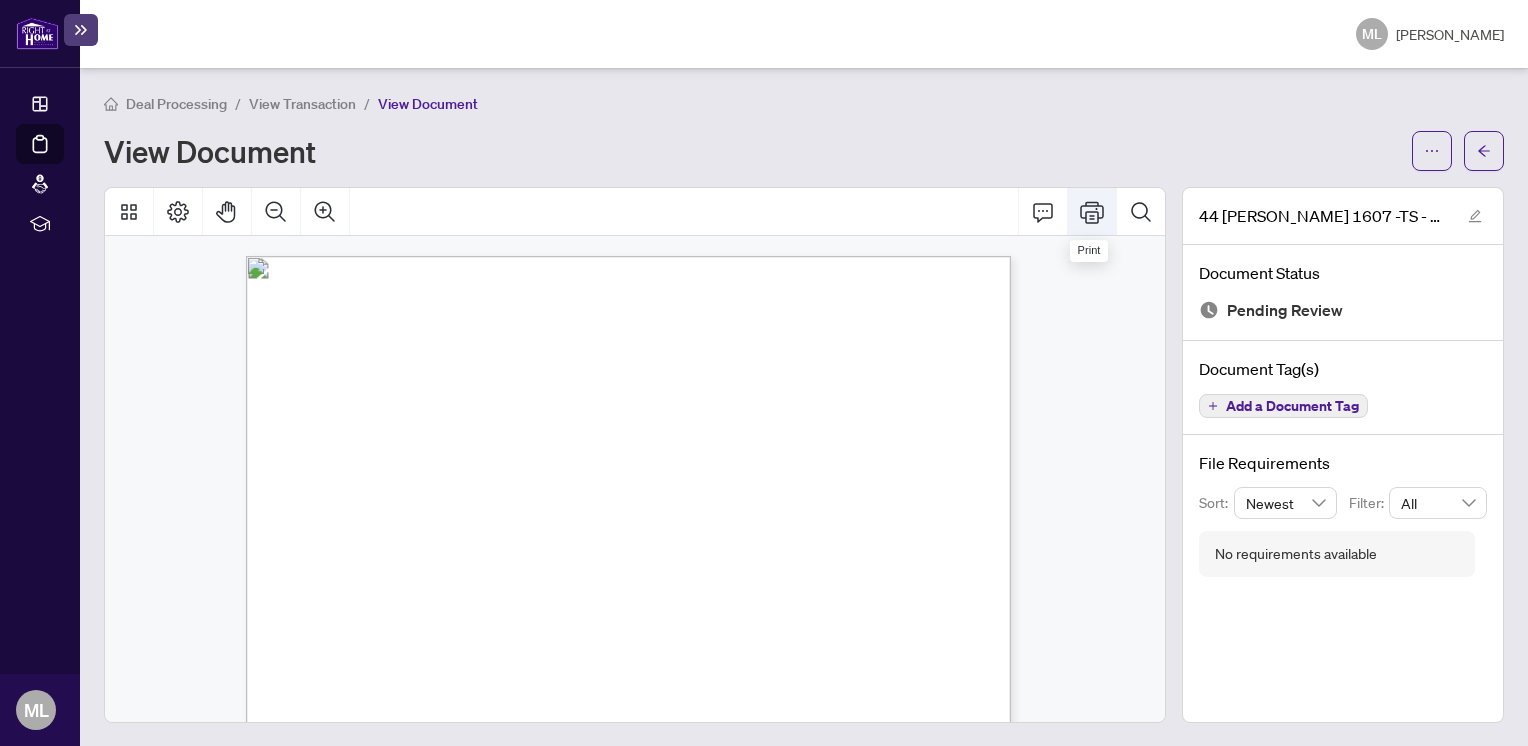 click 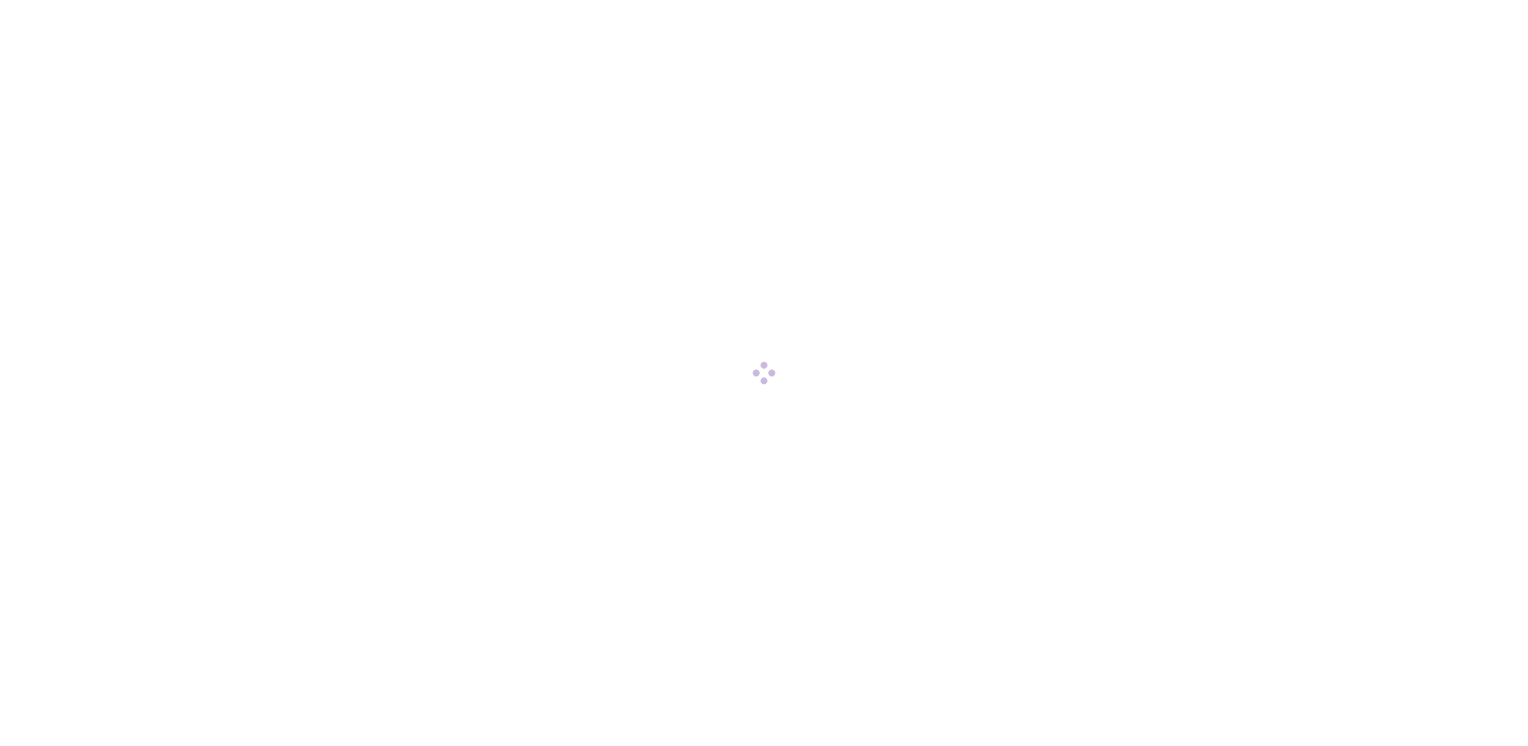 scroll, scrollTop: 0, scrollLeft: 0, axis: both 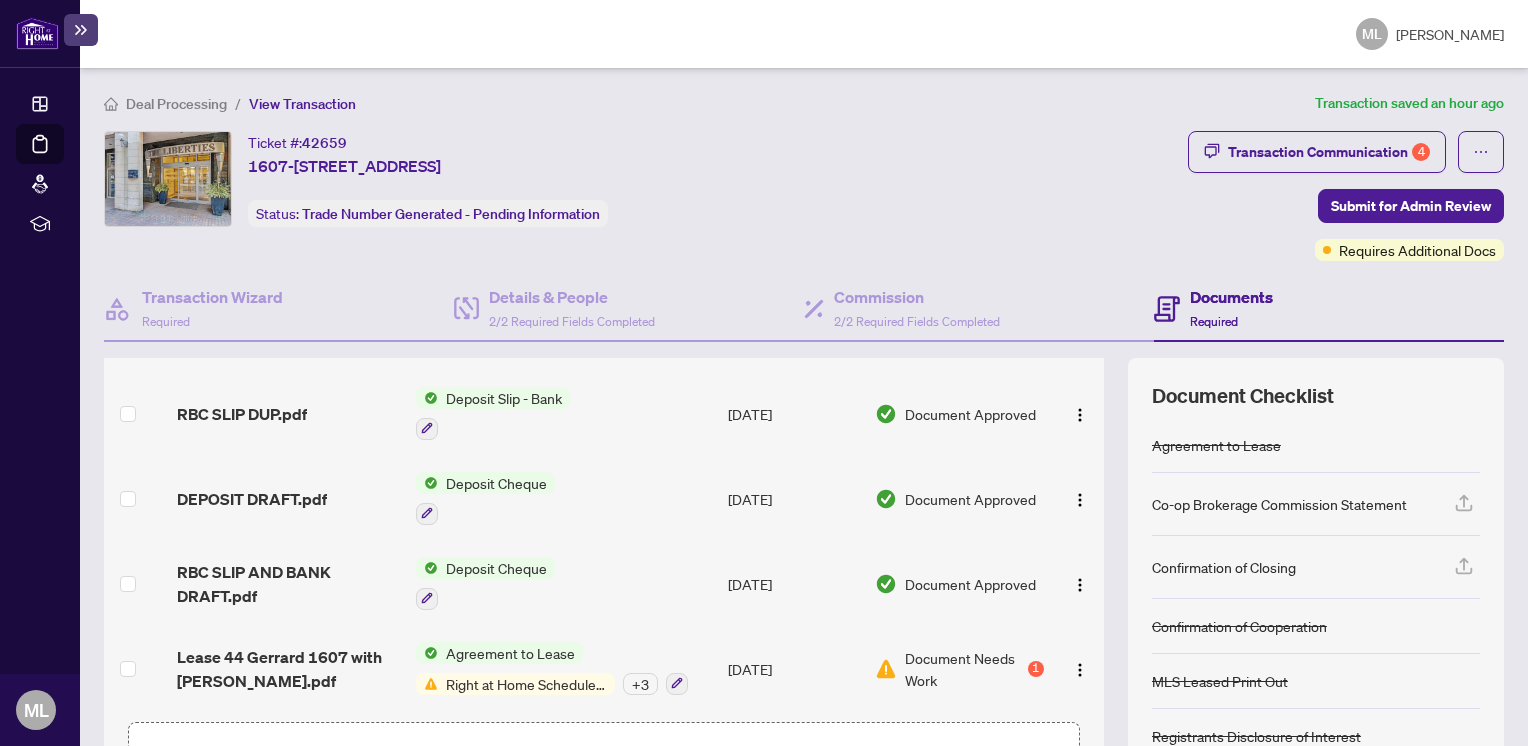 click on "Documents Required" at bounding box center (1213, 308) 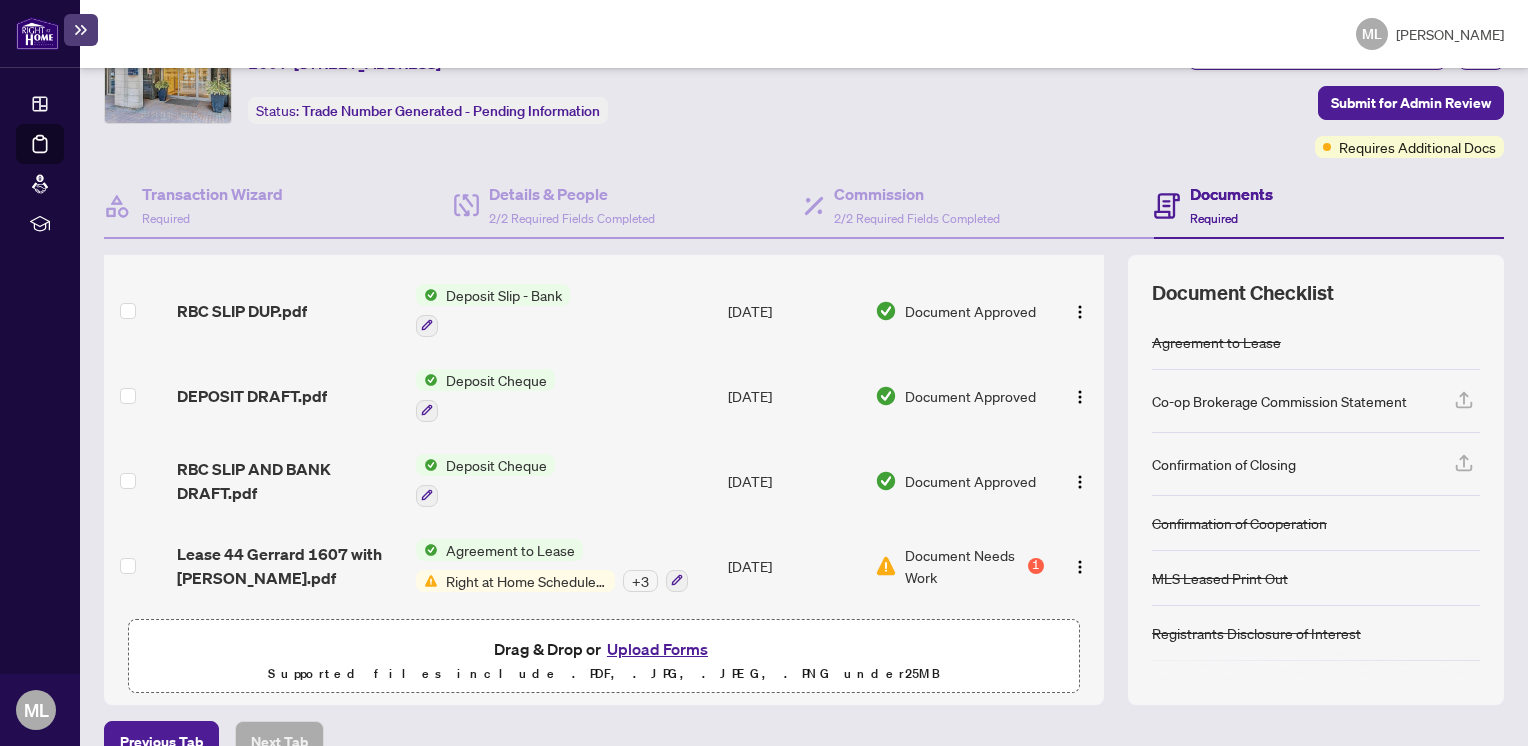 scroll, scrollTop: 141, scrollLeft: 0, axis: vertical 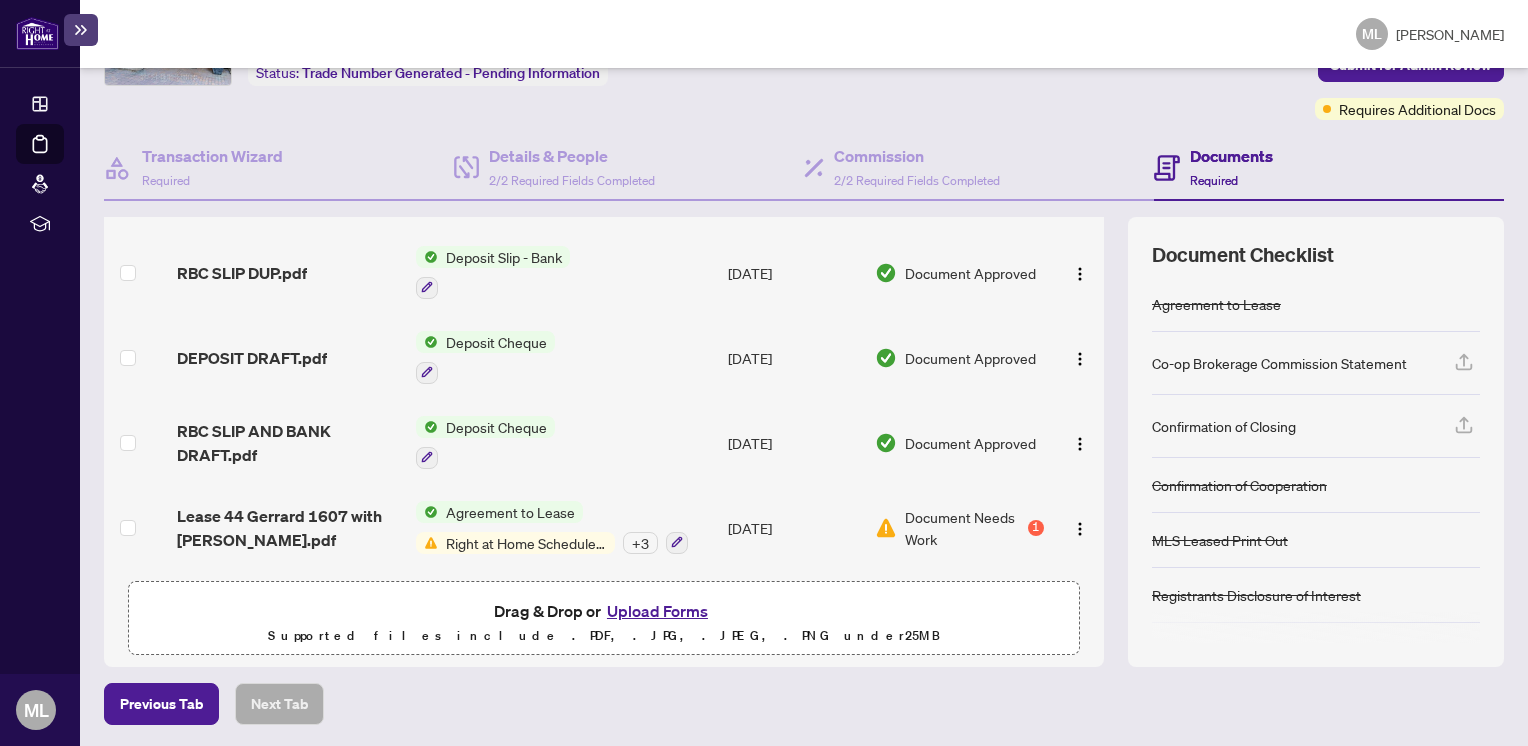 click on "Upload Forms" at bounding box center [657, 611] 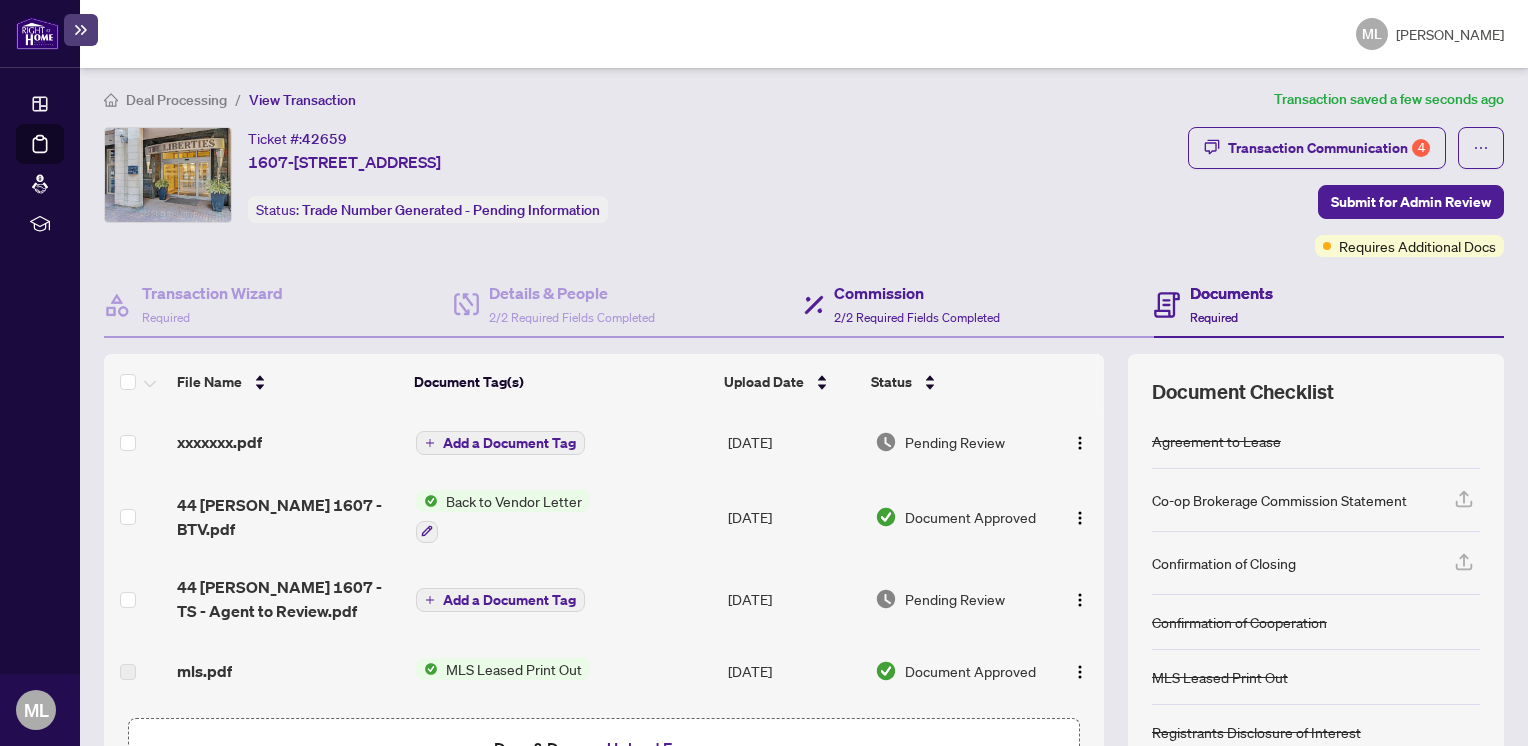 scroll, scrollTop: 0, scrollLeft: 0, axis: both 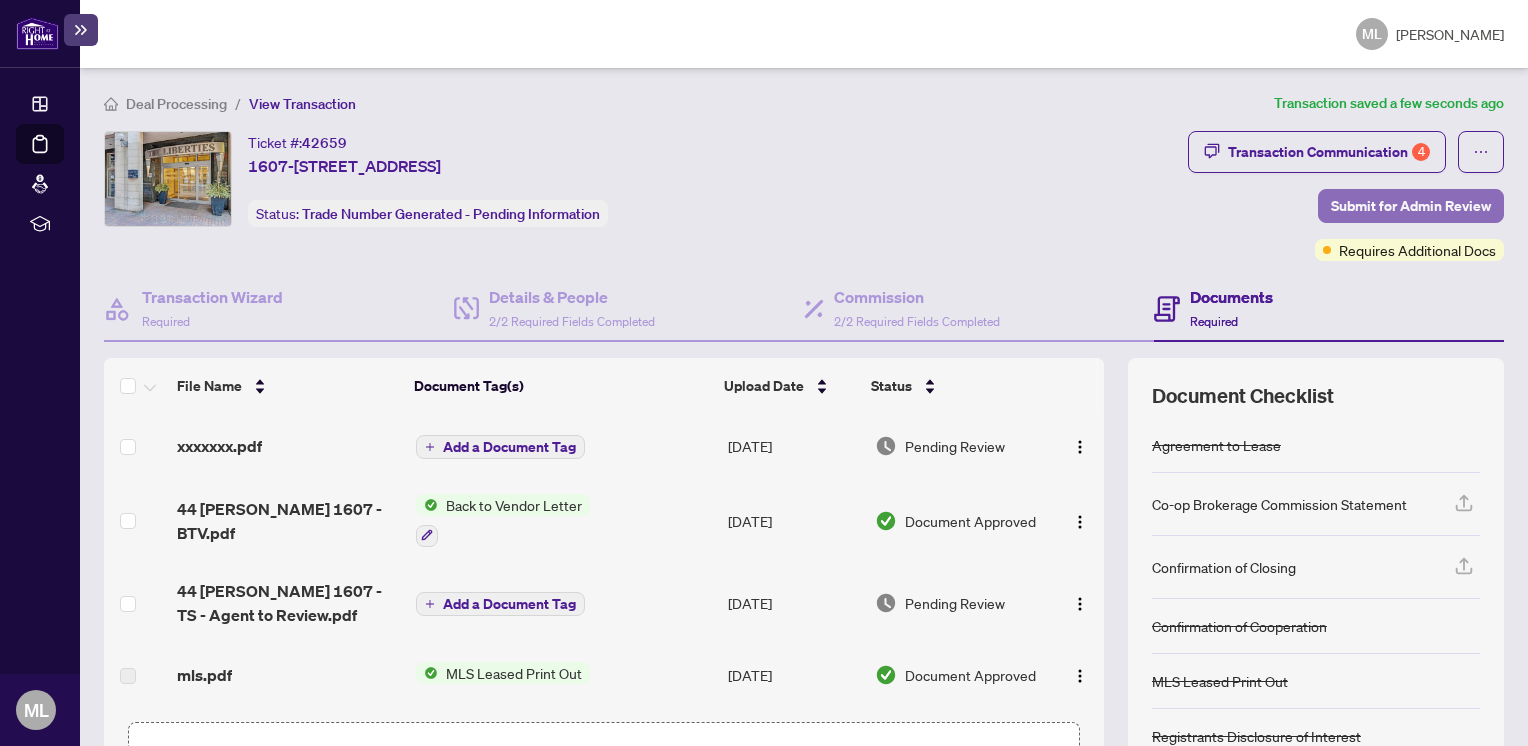 click on "Submit for Admin Review" at bounding box center (1411, 206) 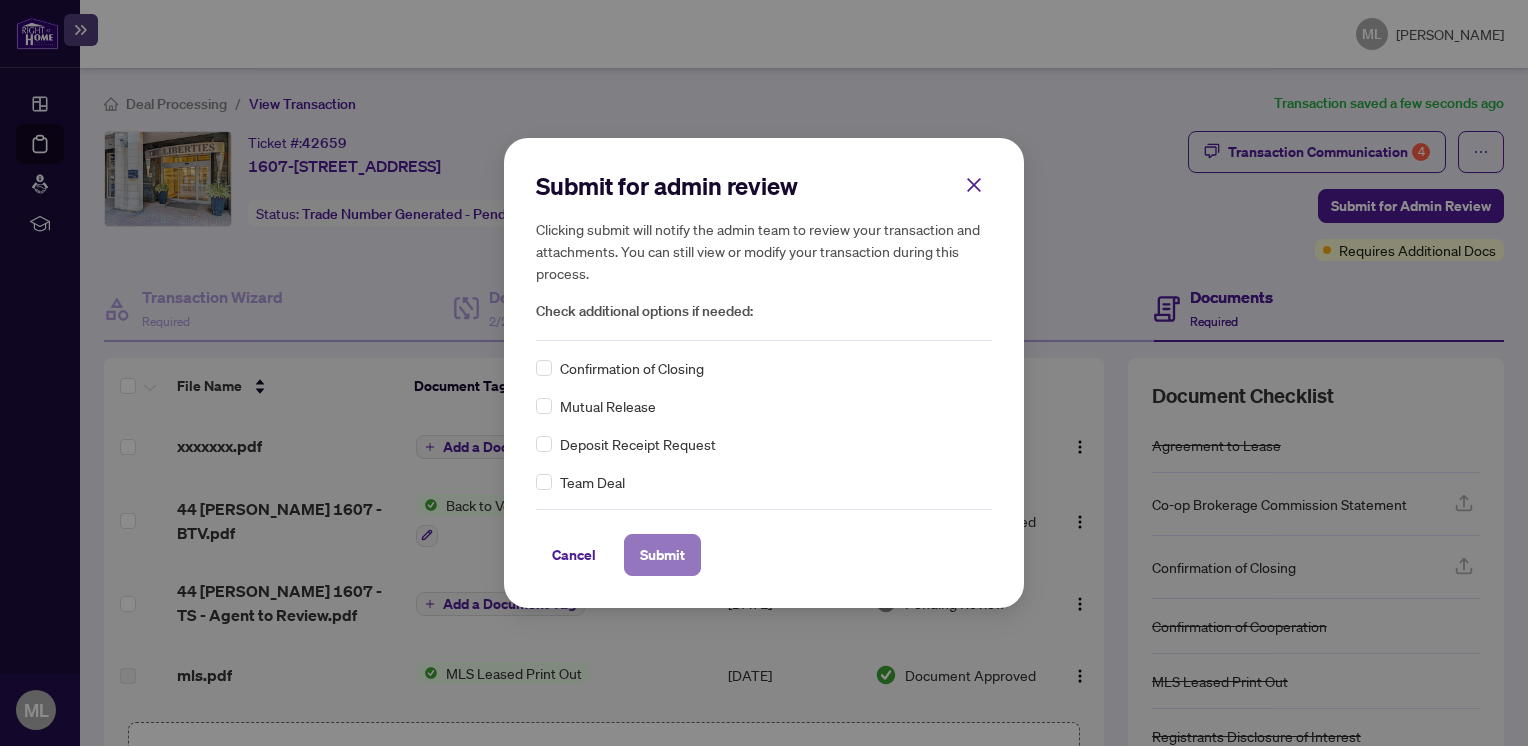 click on "Submit" at bounding box center (662, 555) 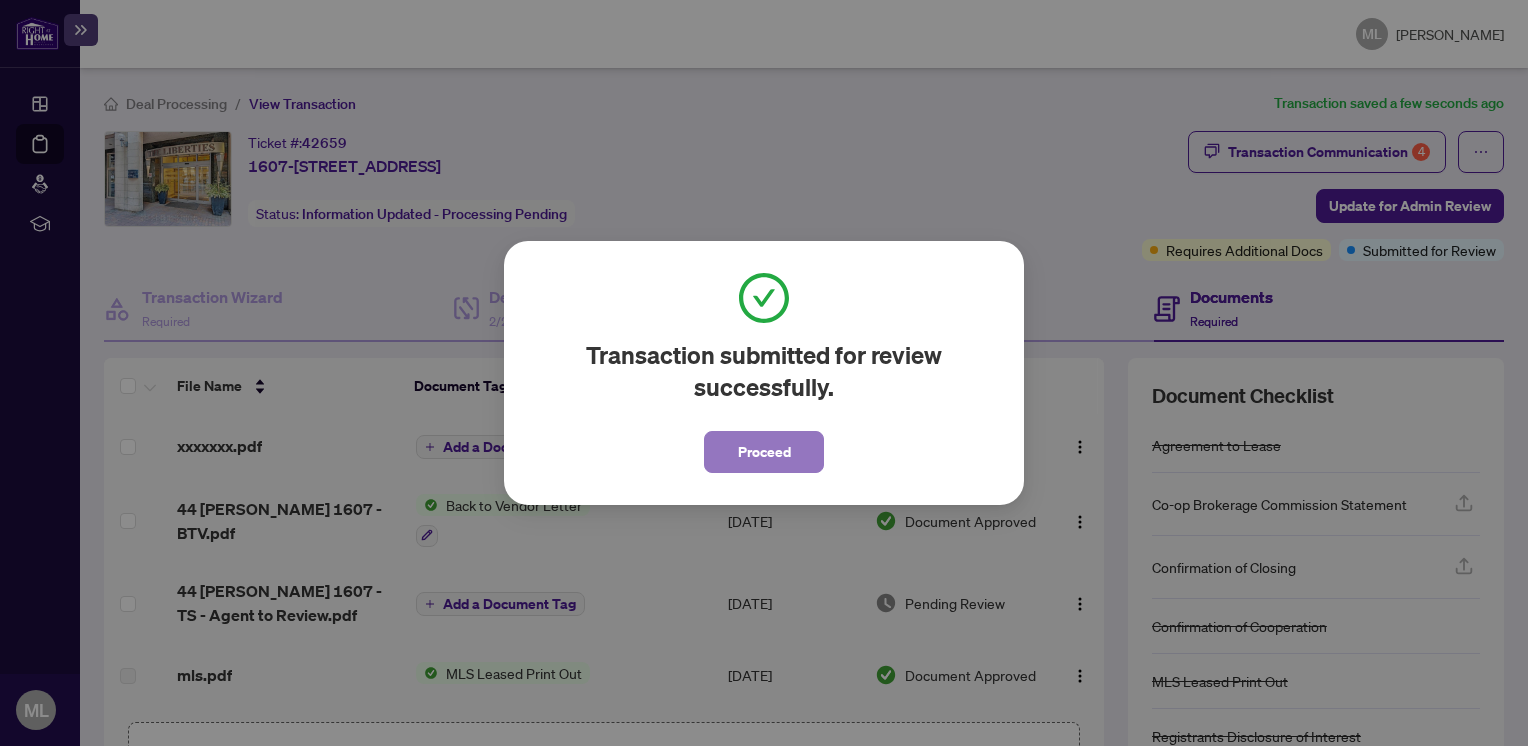 click on "Proceed" at bounding box center (764, 452) 